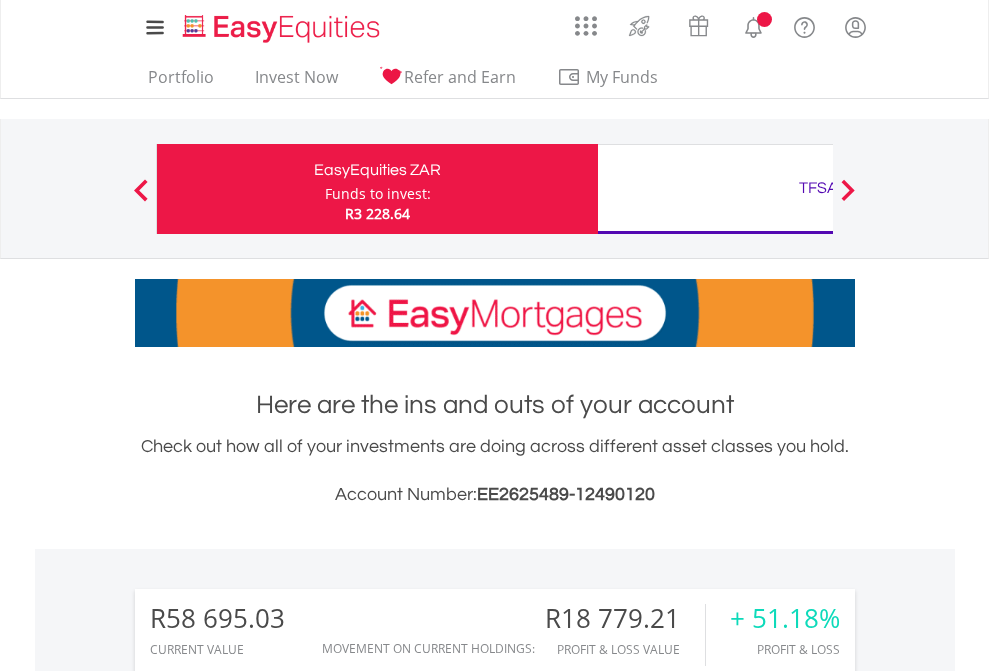 scroll, scrollTop: 0, scrollLeft: 0, axis: both 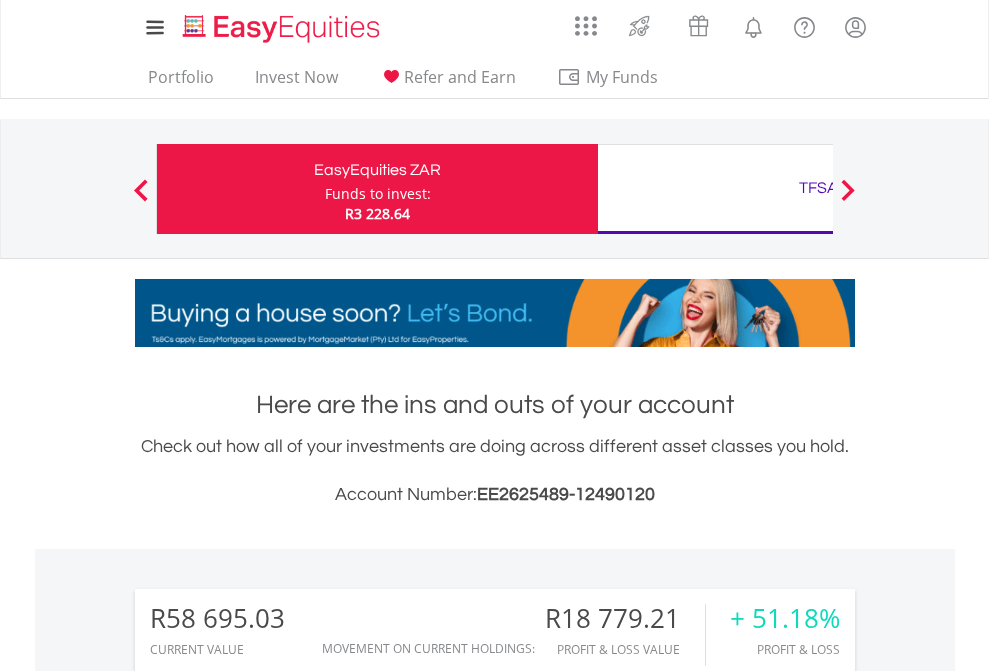 click on "Funds to invest:" at bounding box center [378, 194] 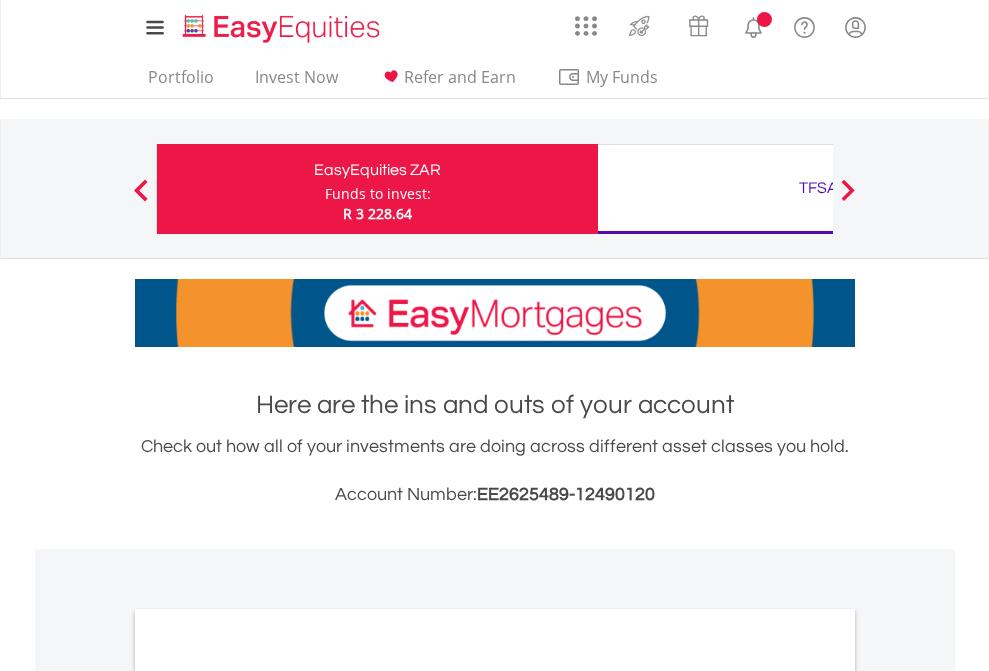 scroll, scrollTop: 0, scrollLeft: 0, axis: both 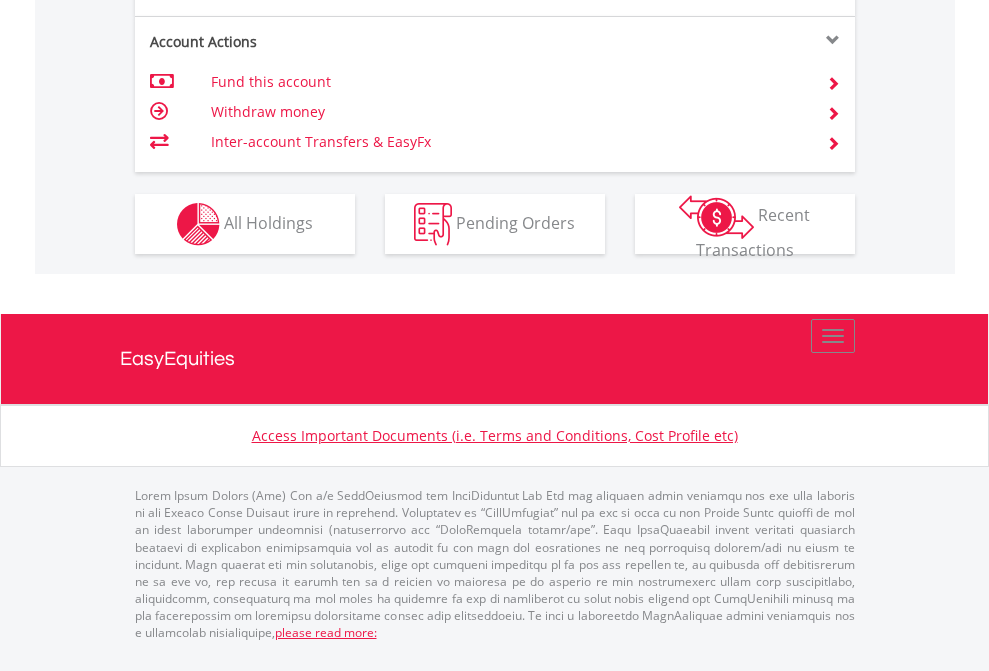 click on "Investment types" at bounding box center [706, -337] 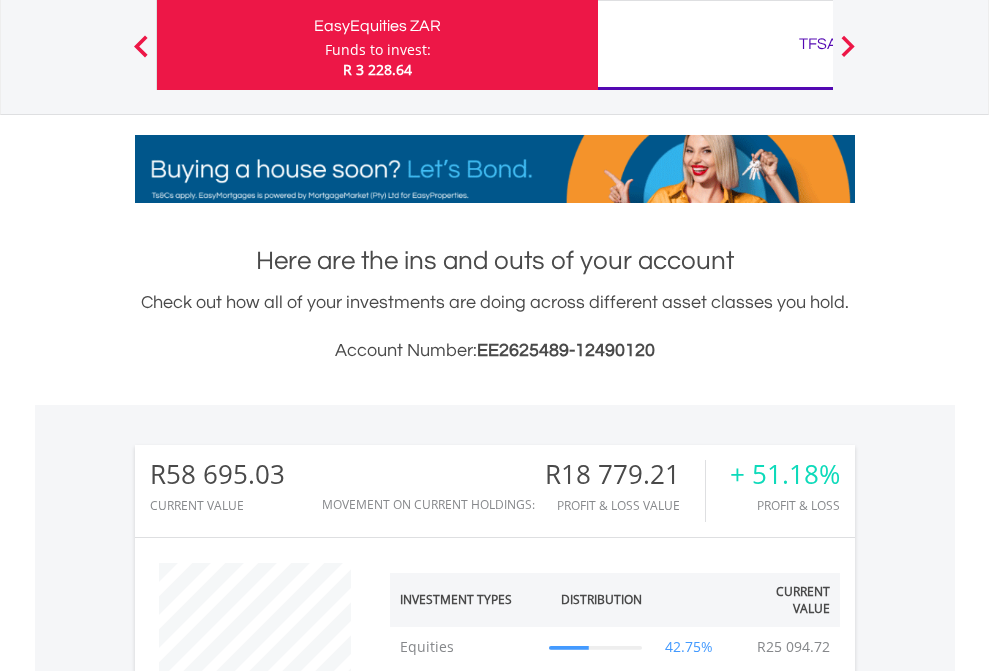scroll, scrollTop: 671, scrollLeft: 0, axis: vertical 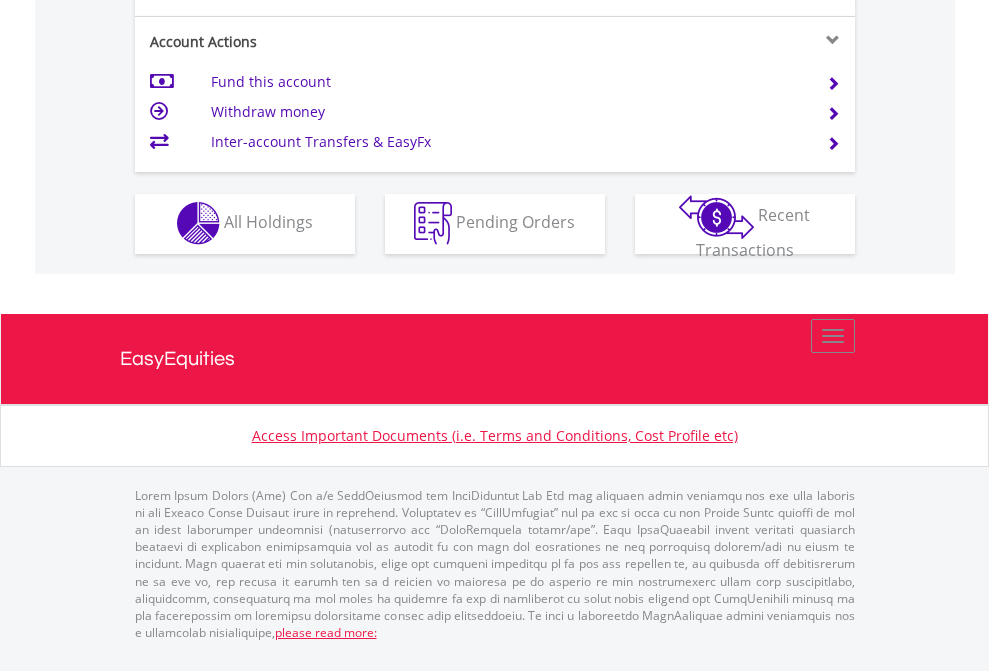 click on "Investment types" at bounding box center (706, -353) 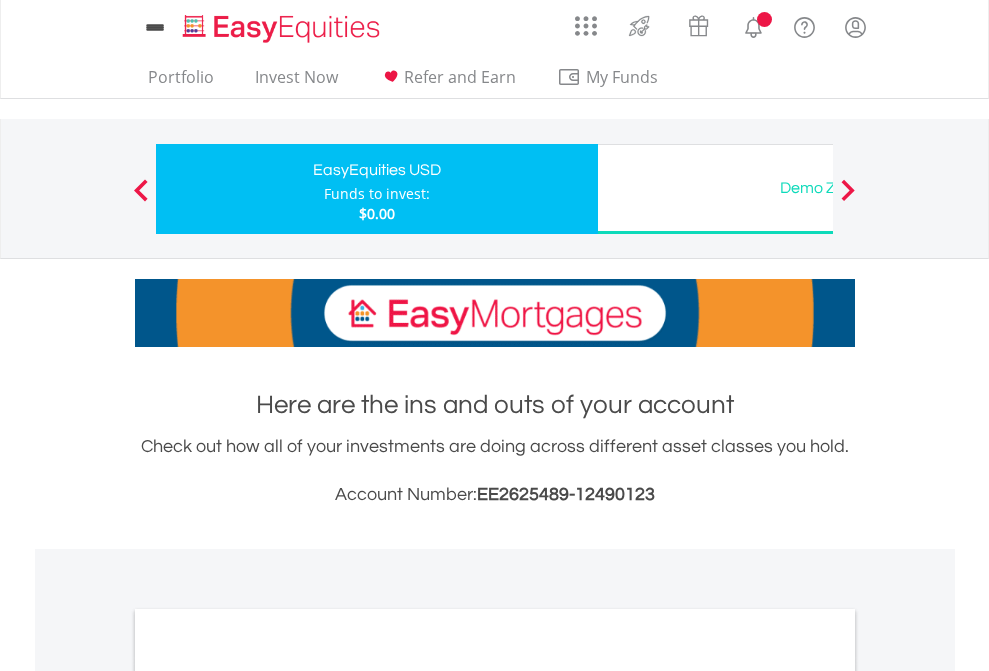 scroll, scrollTop: 0, scrollLeft: 0, axis: both 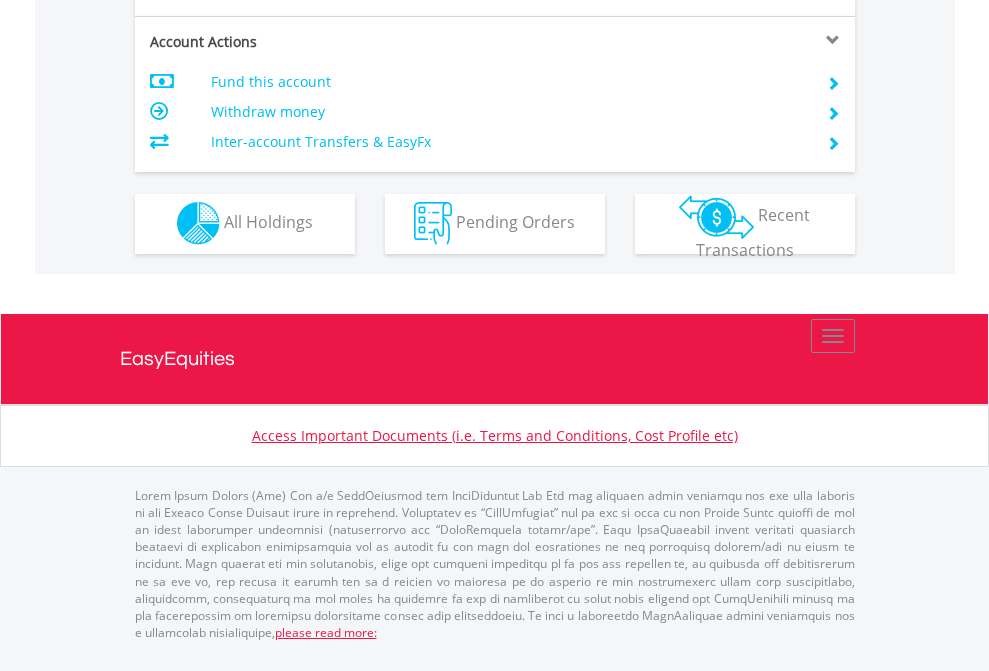 click on "Investment types" at bounding box center (706, -353) 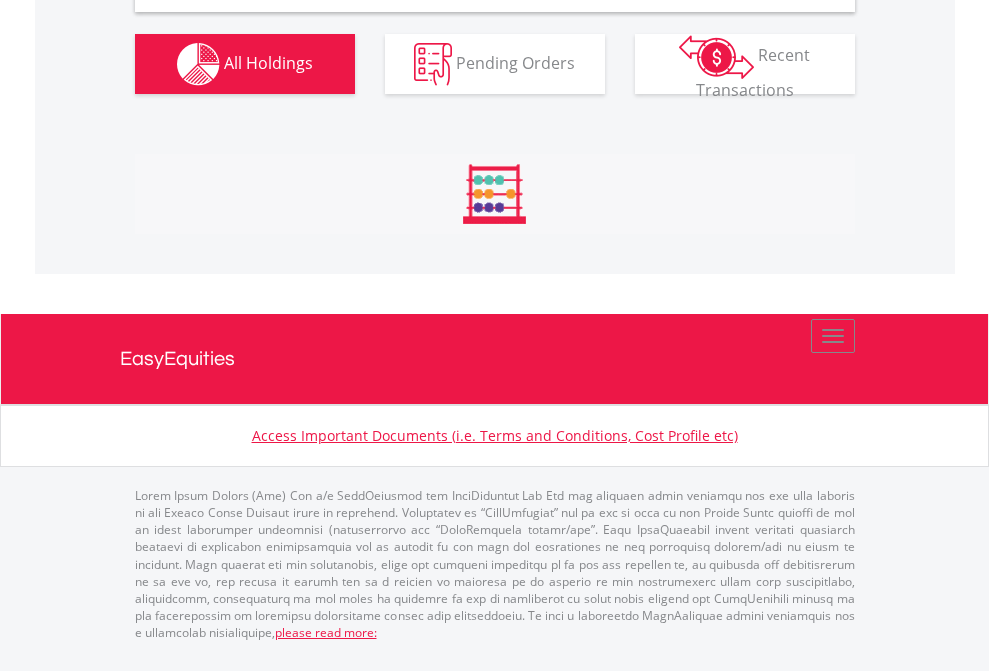 scroll, scrollTop: 1933, scrollLeft: 0, axis: vertical 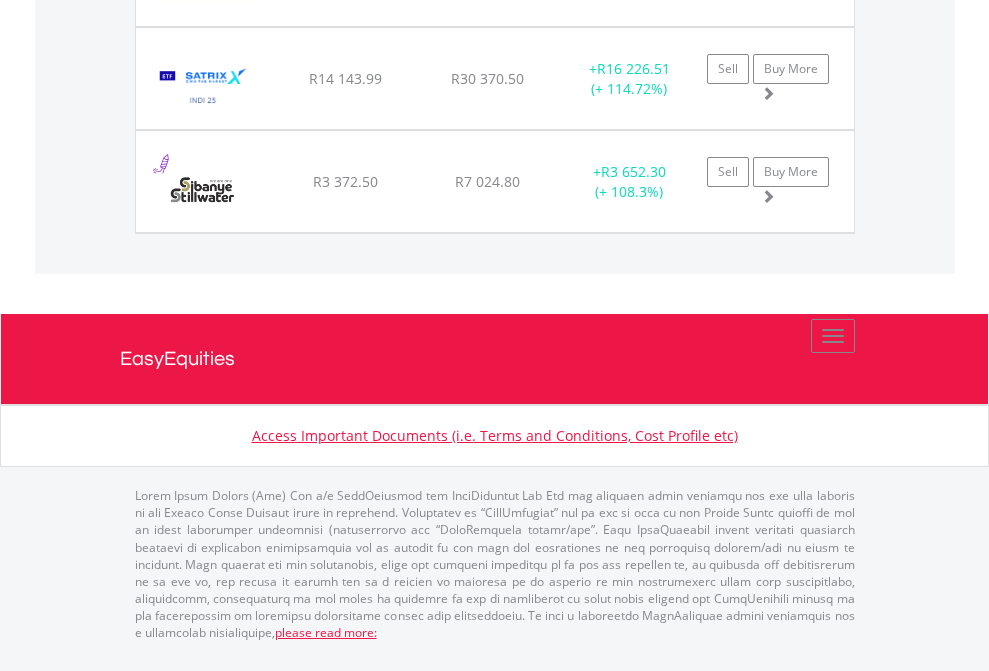 click on "Funds to invest:" at bounding box center [378, -1168] 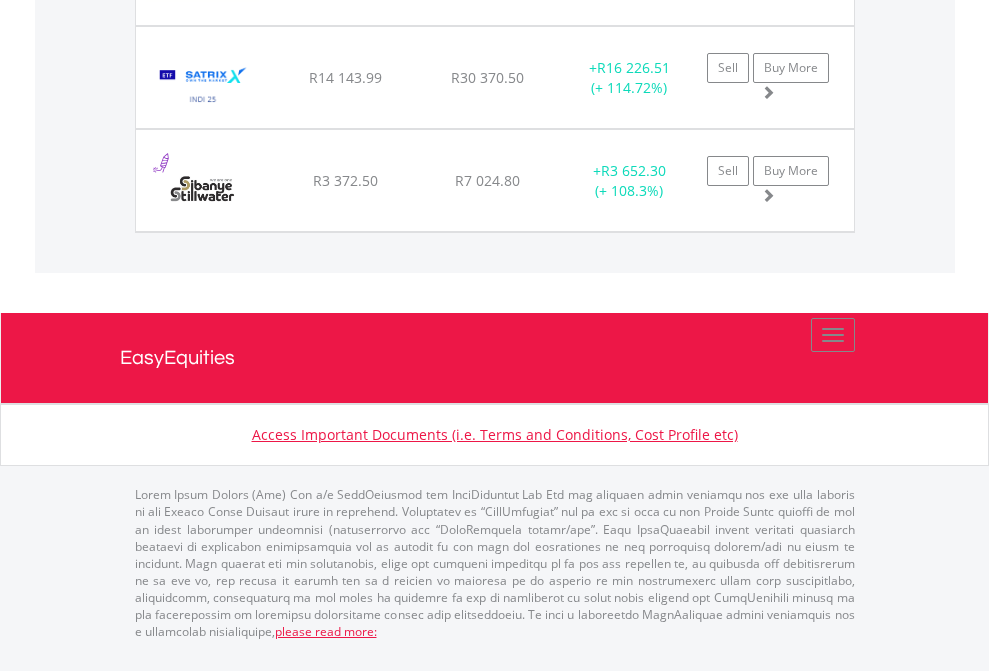 scroll, scrollTop: 144, scrollLeft: 0, axis: vertical 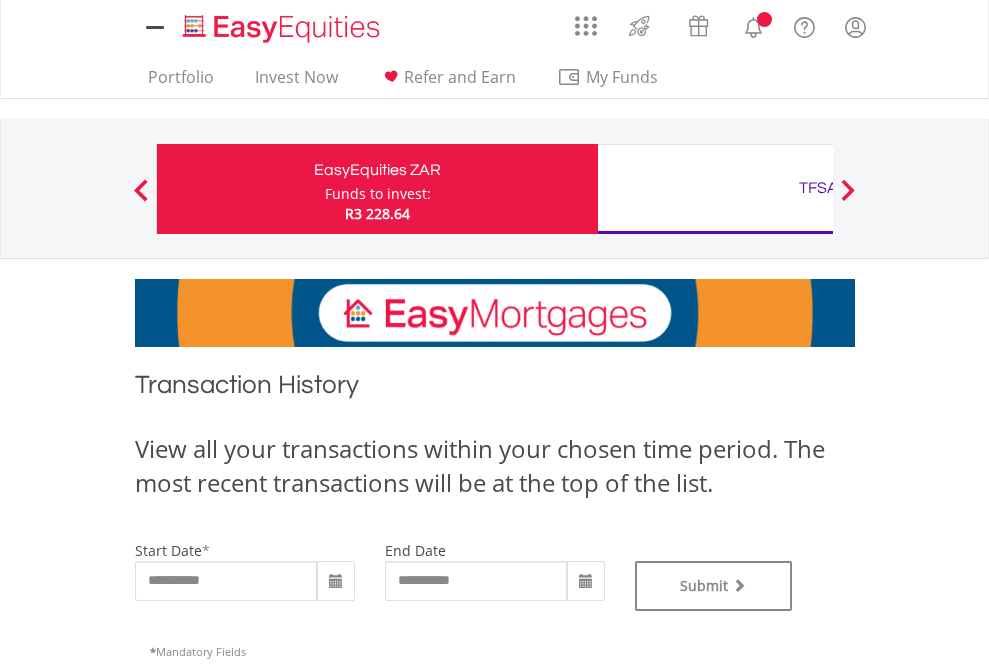 type on "**********" 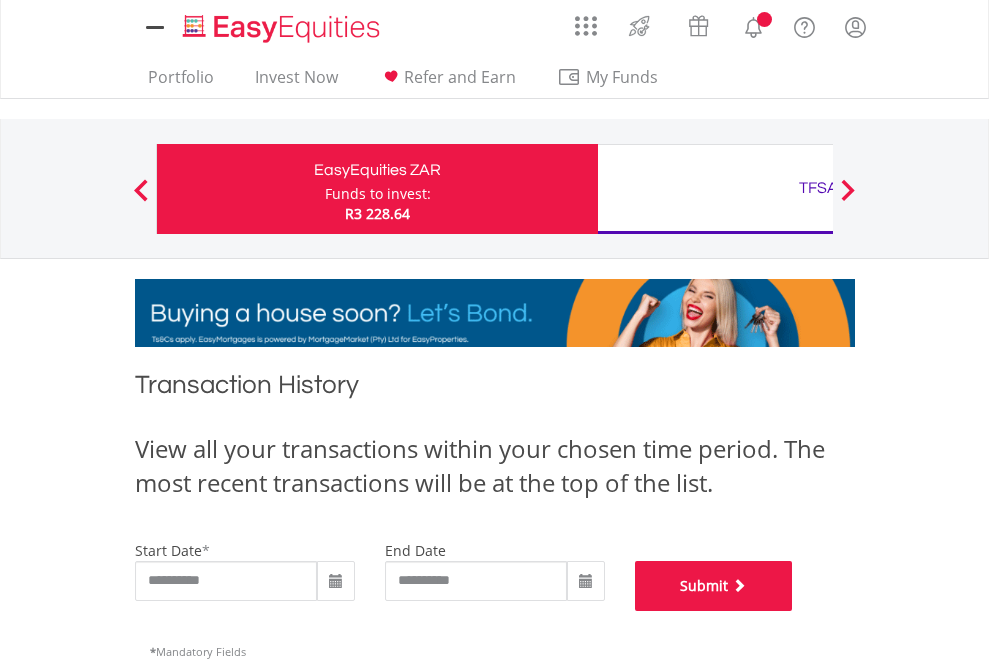 click on "Submit" at bounding box center [714, 586] 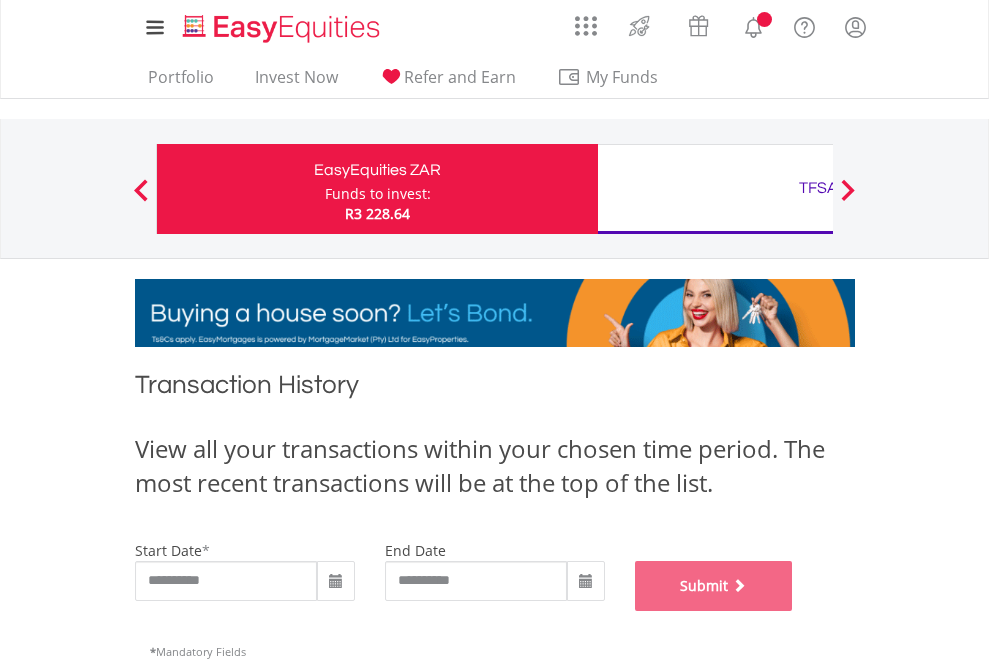 scroll, scrollTop: 811, scrollLeft: 0, axis: vertical 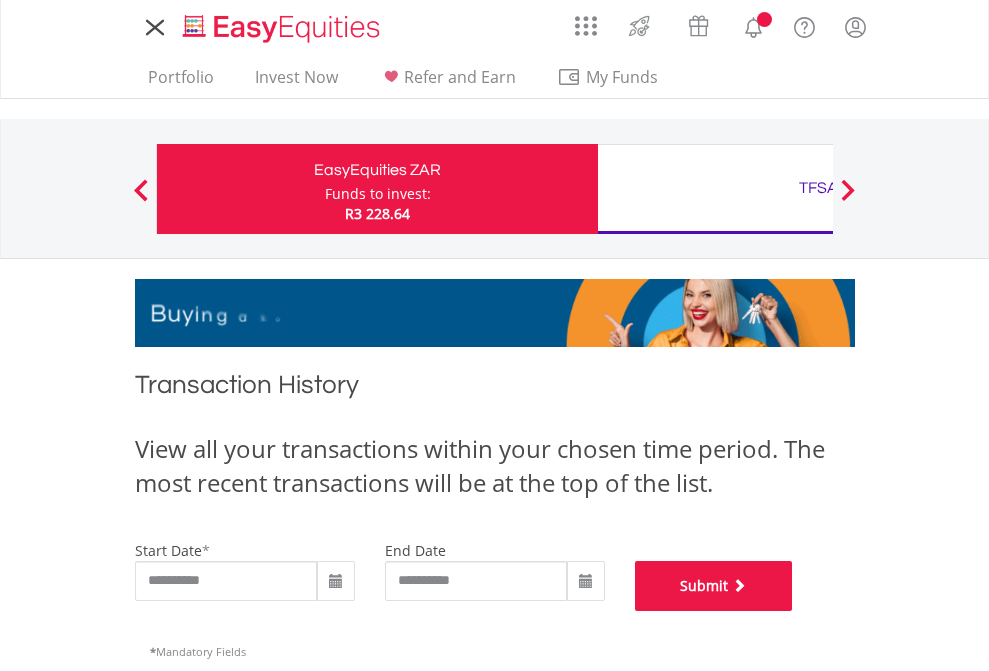 click on "Submit" at bounding box center (714, 586) 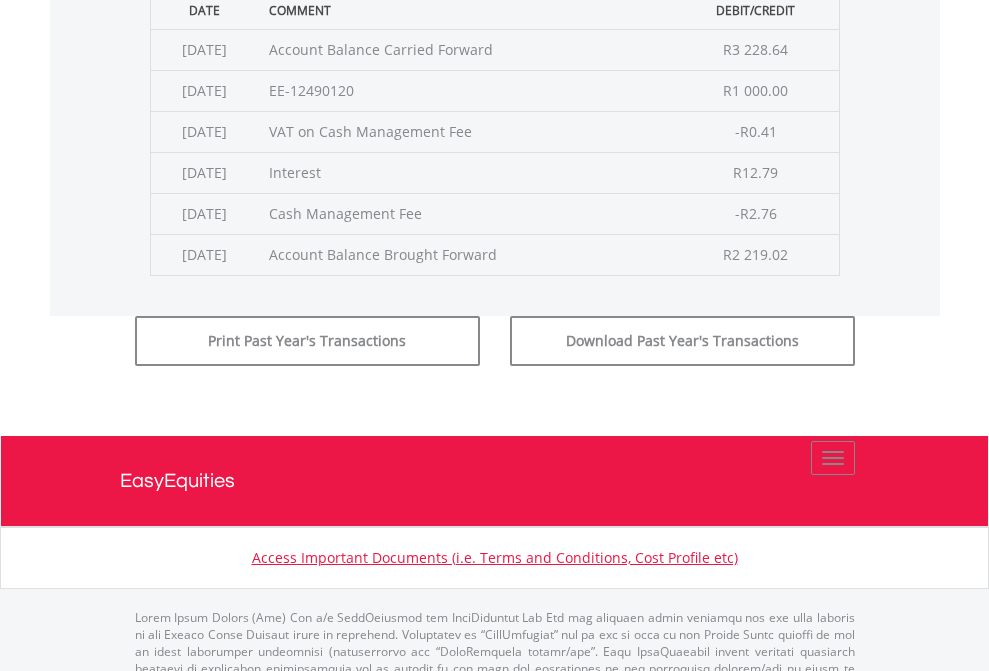 scroll, scrollTop: 811, scrollLeft: 0, axis: vertical 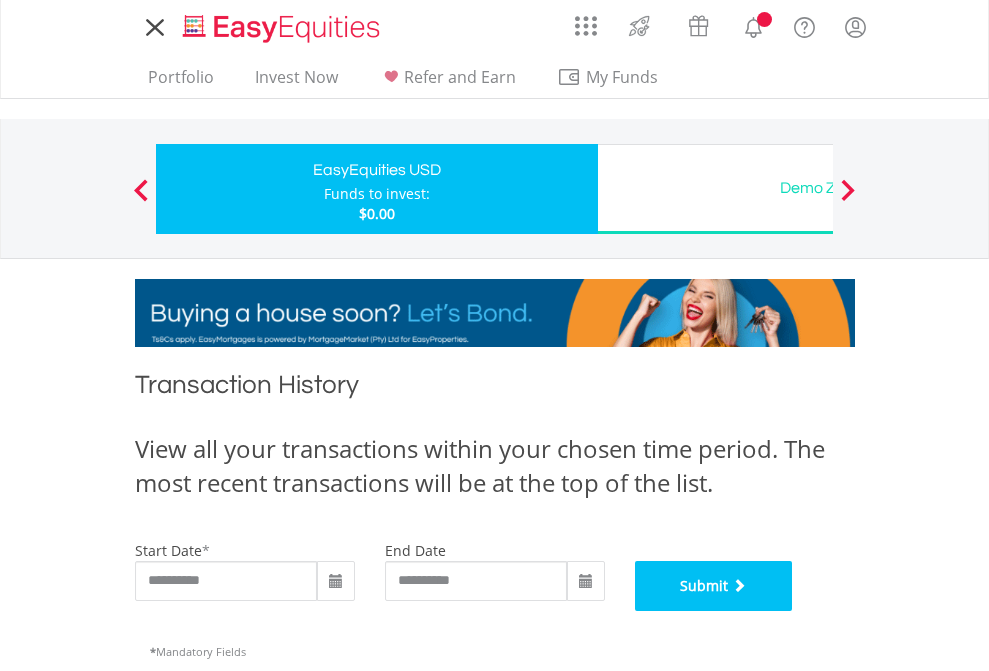 click on "Submit" at bounding box center [714, 586] 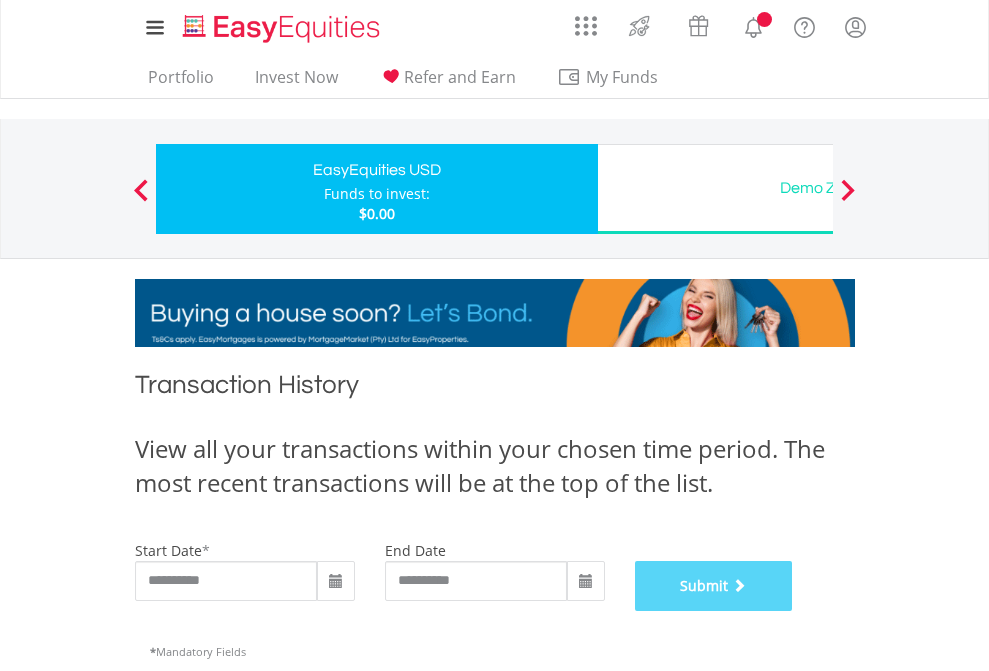 scroll, scrollTop: 811, scrollLeft: 0, axis: vertical 